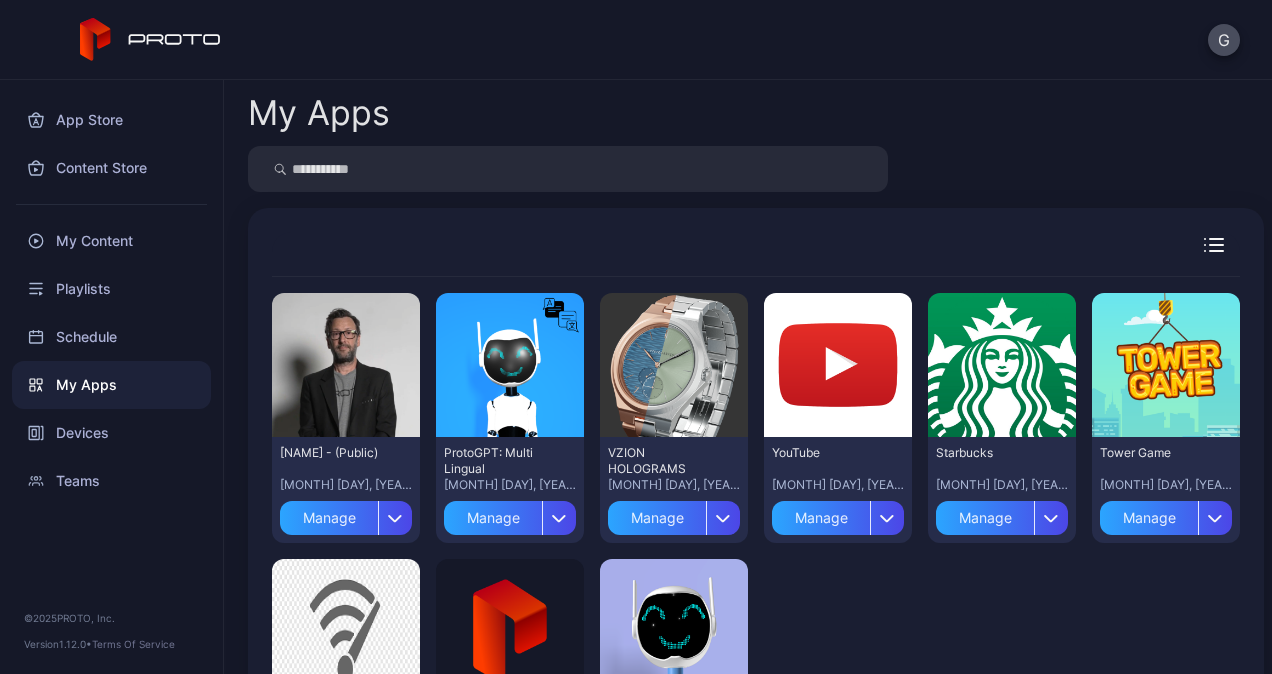 scroll, scrollTop: 0, scrollLeft: 0, axis: both 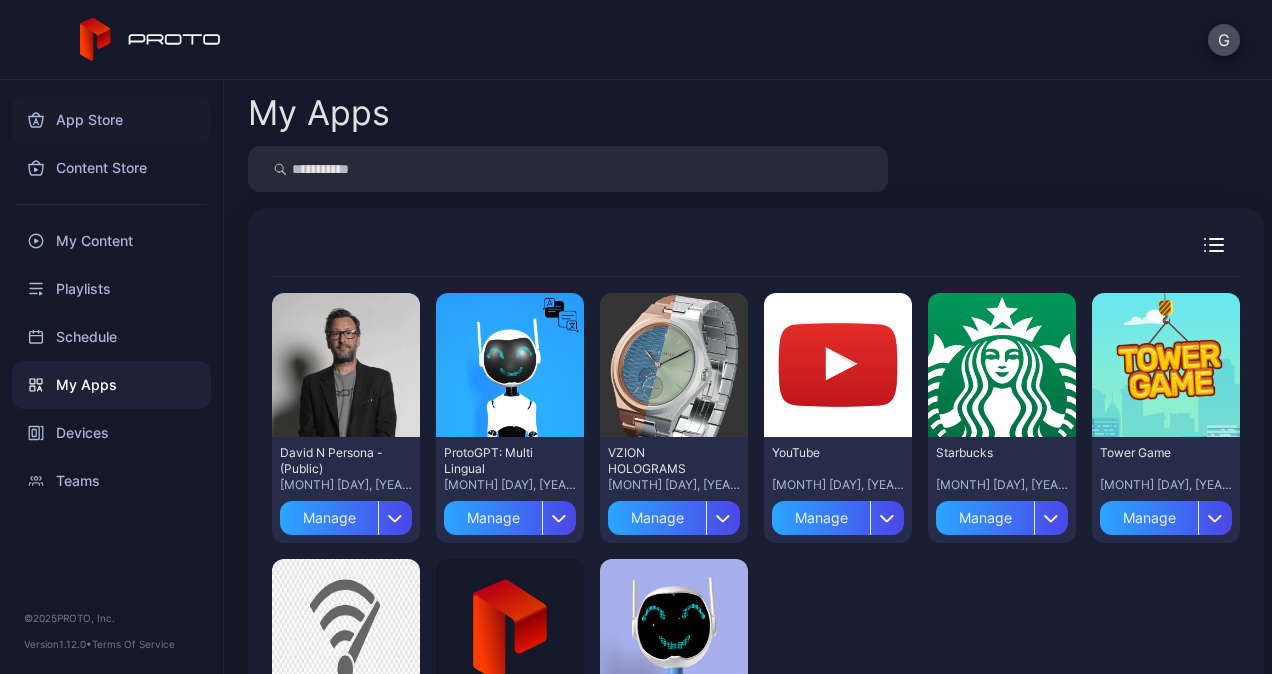 click on "App Store" at bounding box center (111, 120) 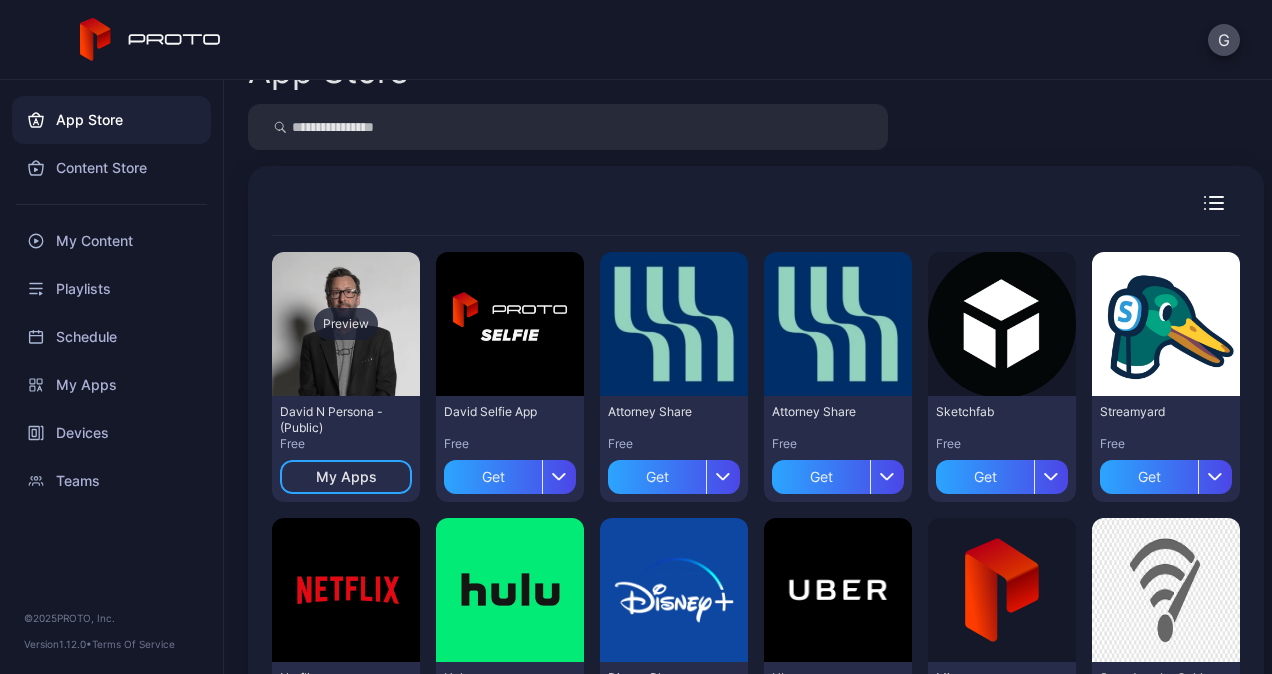 scroll, scrollTop: 33, scrollLeft: 0, axis: vertical 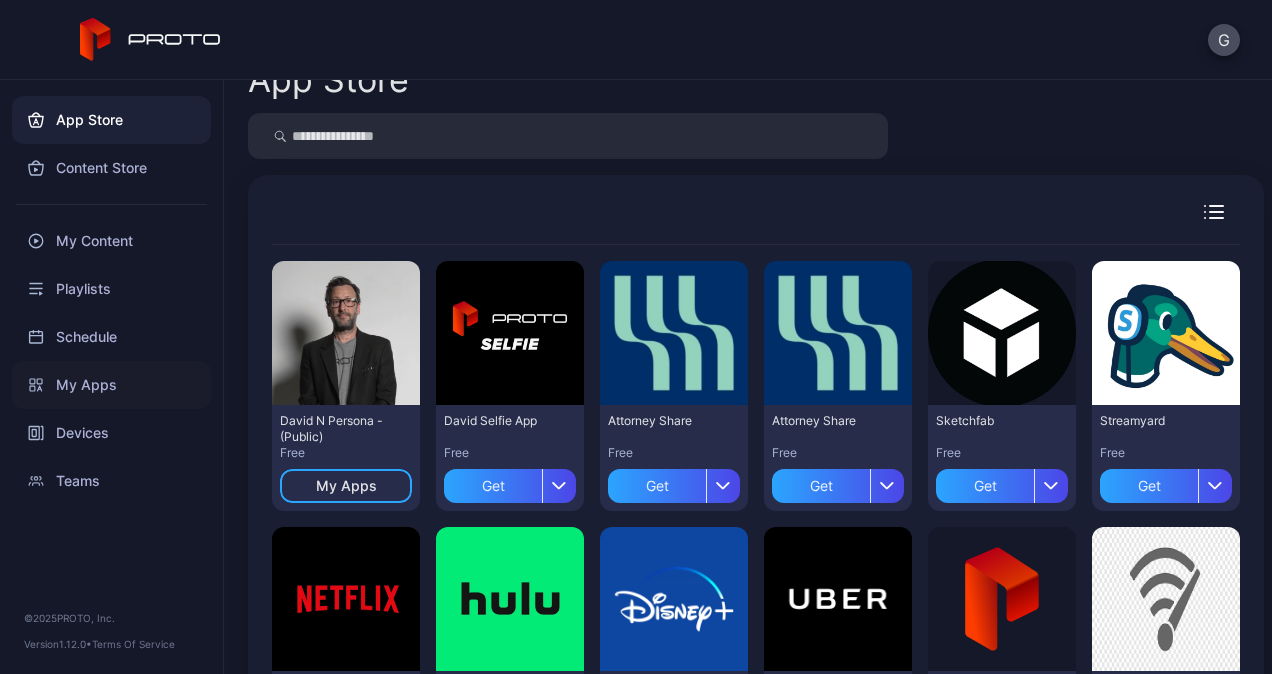 click on "My Apps" at bounding box center (111, 385) 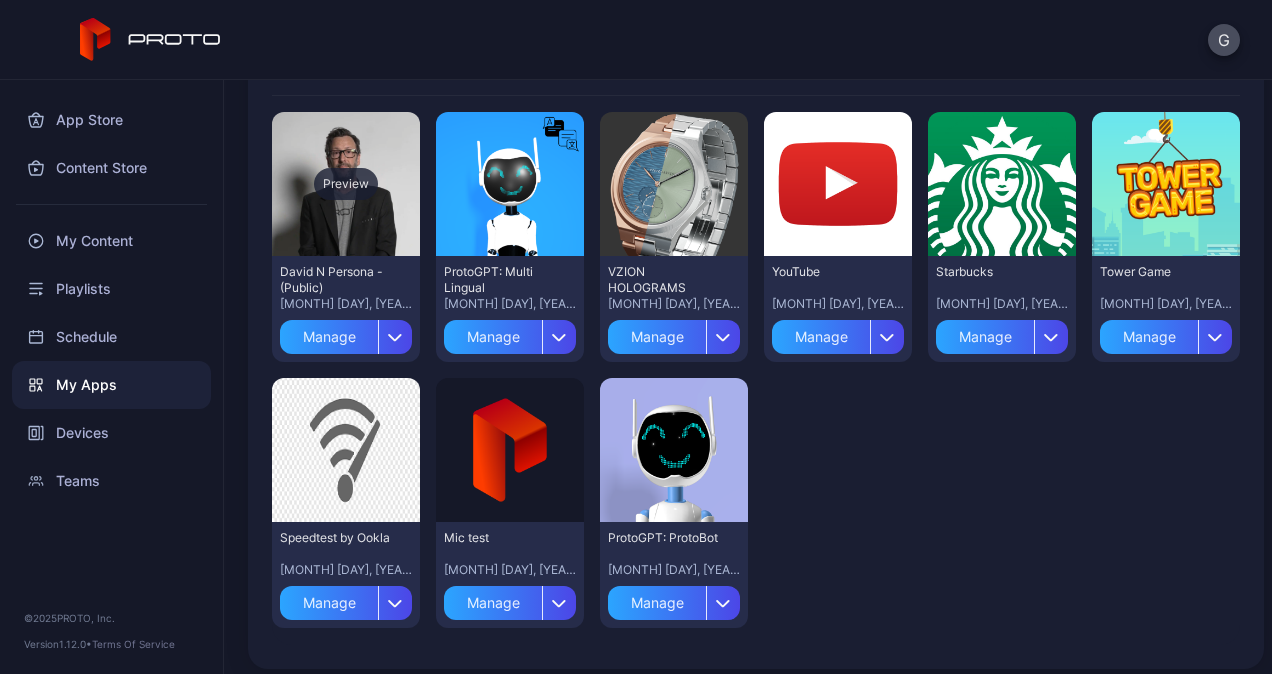 scroll, scrollTop: 192, scrollLeft: 0, axis: vertical 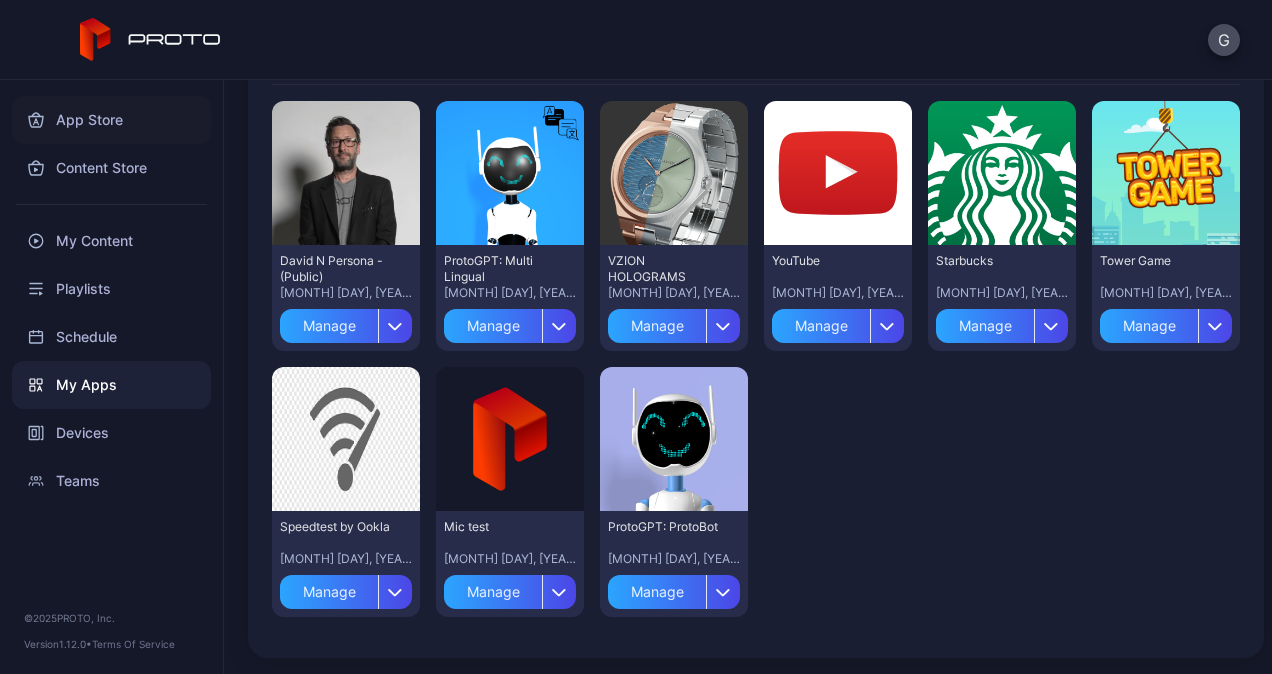 click on "App Store" at bounding box center (111, 120) 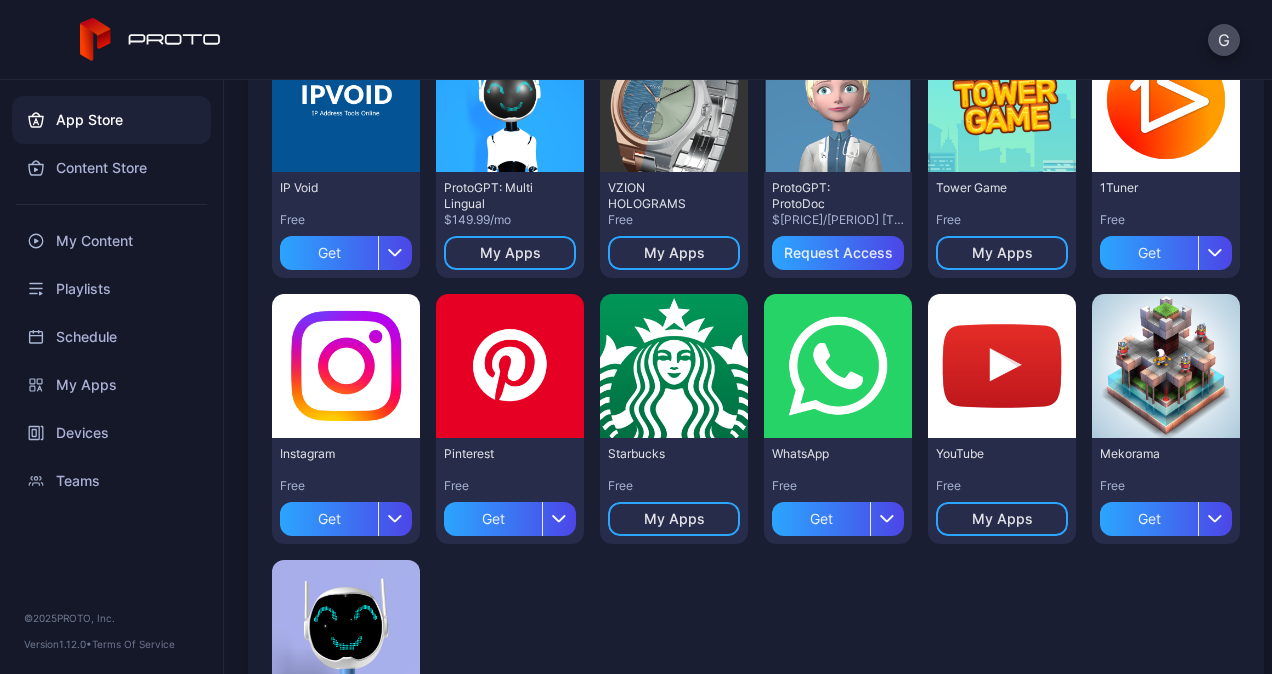 scroll, scrollTop: 813, scrollLeft: 0, axis: vertical 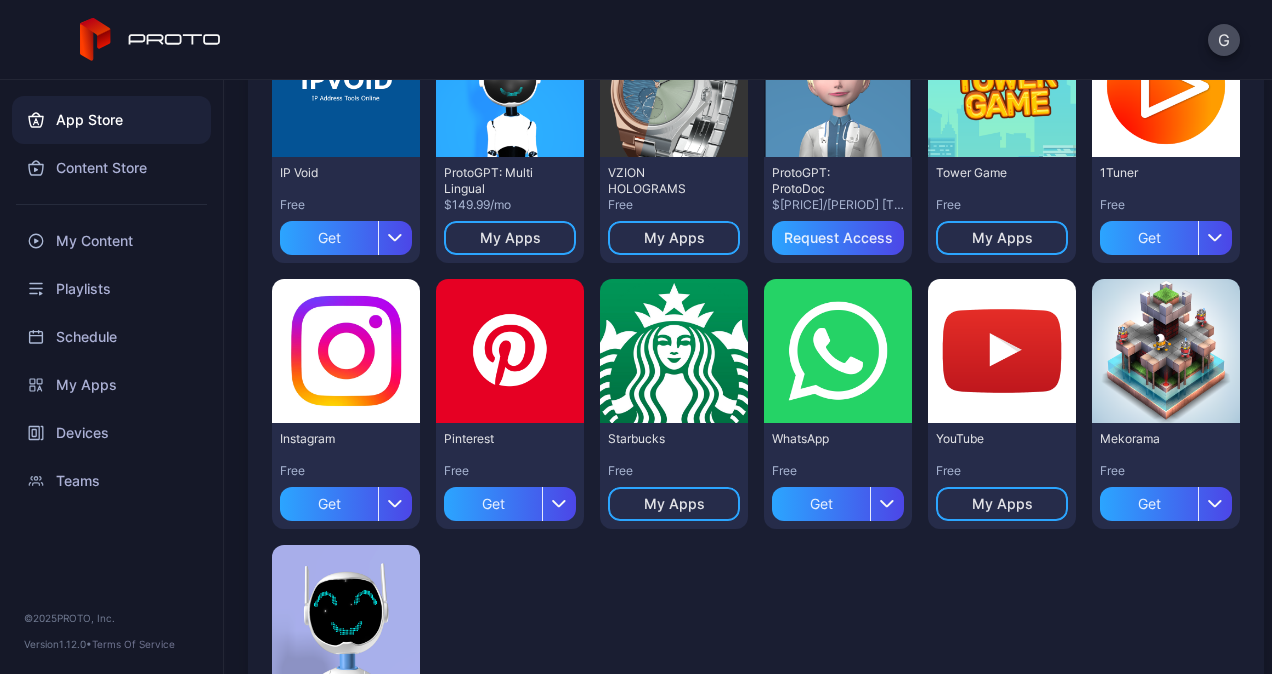 click on "Preview David N Persona - (Public) Free My Apps Preview David Selfie App Free Get Preview Attorney Share Free Get Preview Attorney Share Free Get Preview Sketchfab Free Get Preview Streamyard Free Get Preview Netflix Free Get Preview Hulu Free Get Preview Disney Plus Free Get Preview Uber Free Get Preview Mic test Free My Apps Preview Speedtest by Ookla Free My Apps Preview IP Void Free Get Preview ProtoGPT: Multi Lingual $149.99/mo My Apps Preview VZION HOLOGRAMS Free My Apps Preview ProtoGPT: ProtoDoc $39.99/mo billed annually Request Access Preview Tower Game Free My Apps Preview 1Tuner Free Get Preview Instagram Free Get Preview Pinterest Free Get Preview Starbucks Free My Apps Preview WhatsApp Free Get Preview YouTube Free My Apps Preview Mekorama Free Get Preview ProtoGPT: ProtoBot 300 My Apps" at bounding box center [756, 138] 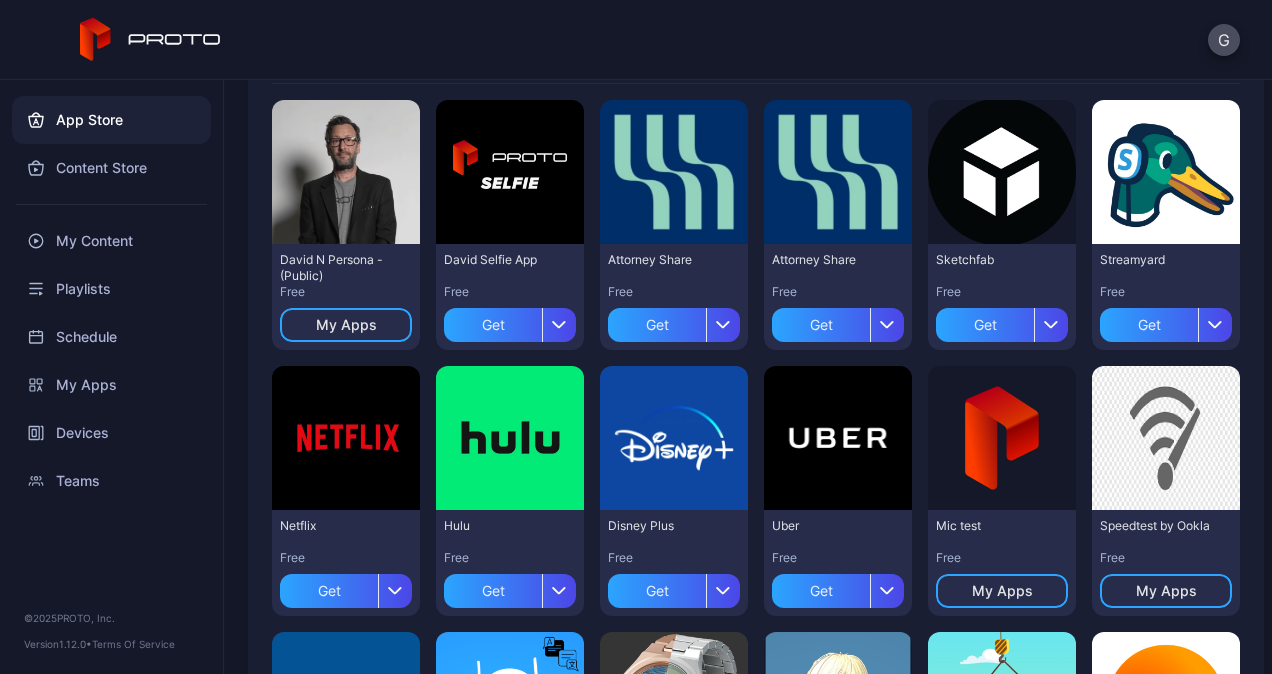 scroll, scrollTop: 0, scrollLeft: 0, axis: both 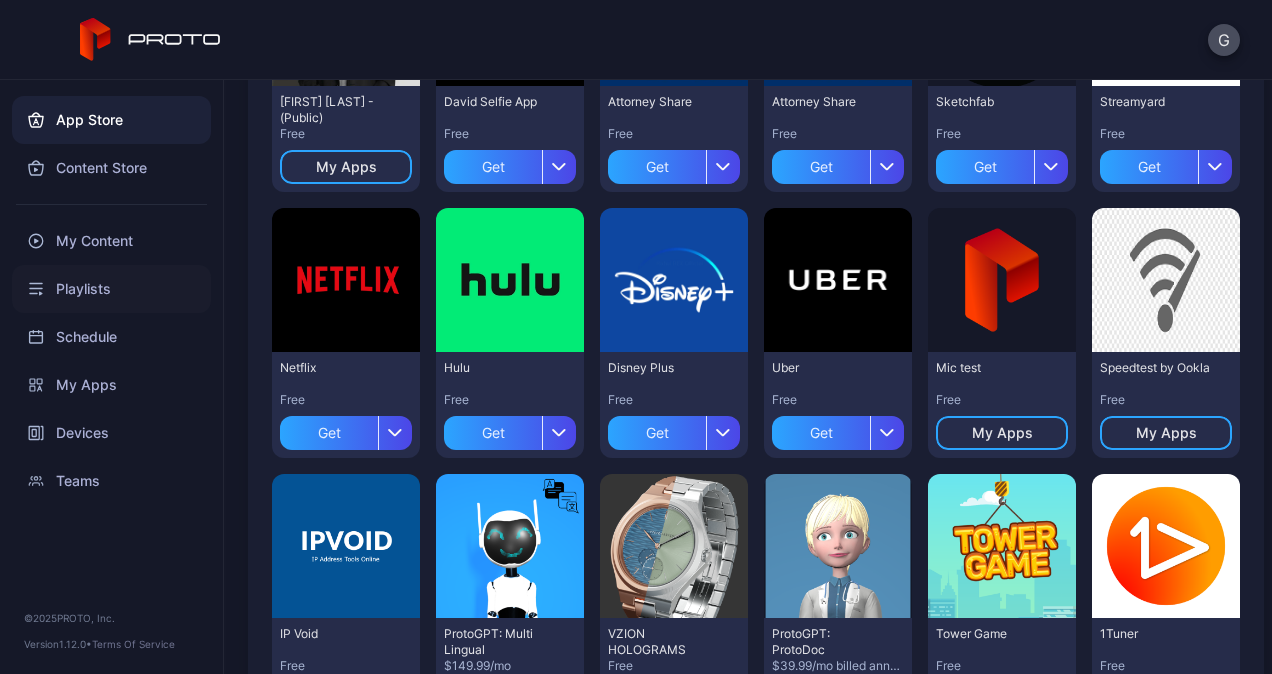 click on "Playlists" at bounding box center (111, 289) 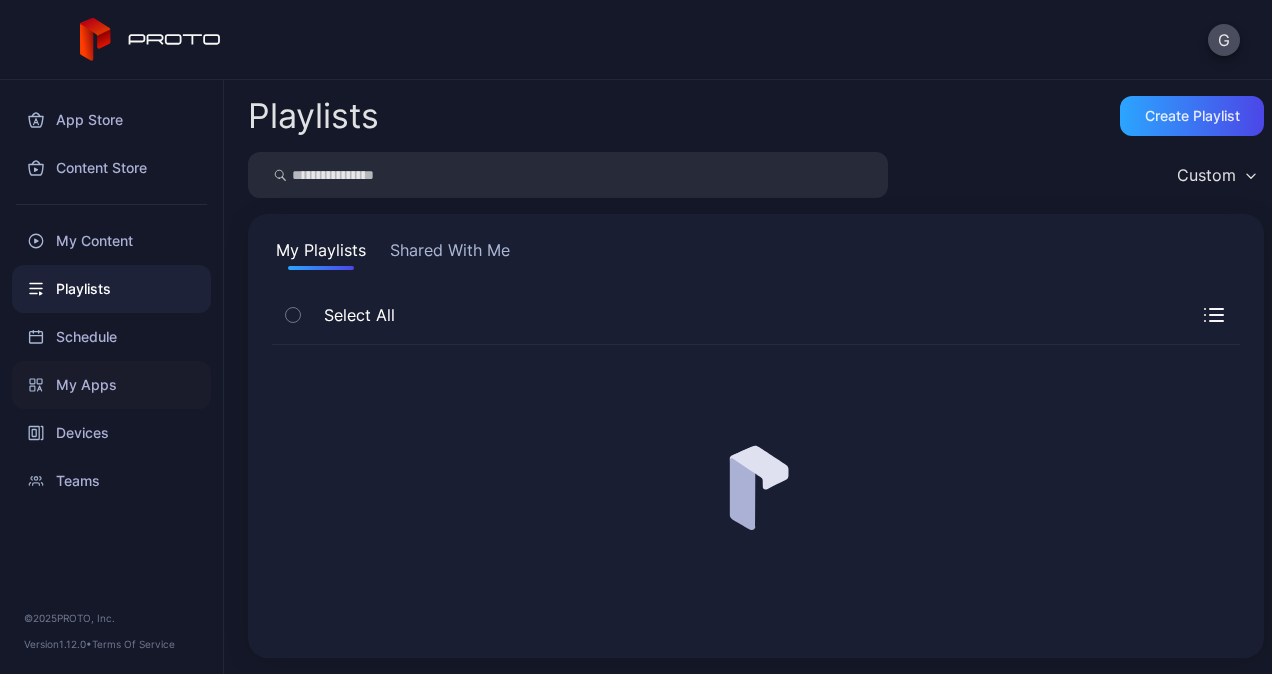 click on "My Apps" at bounding box center (111, 385) 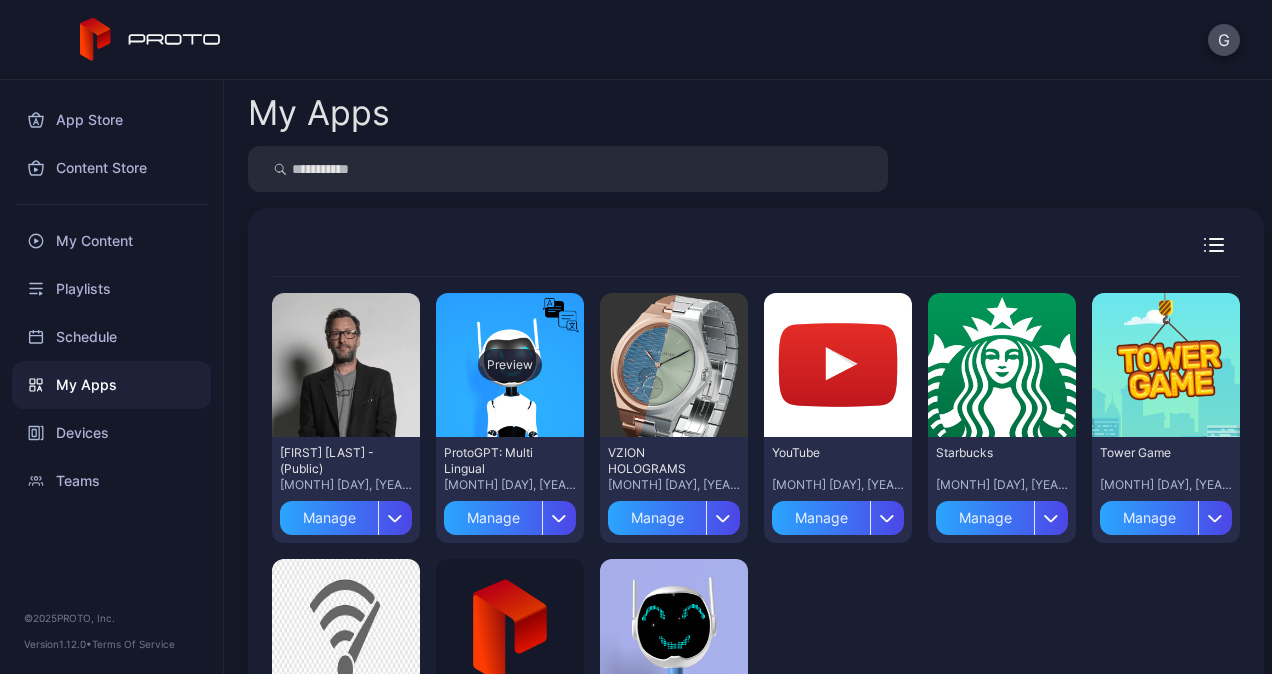 scroll, scrollTop: 192, scrollLeft: 0, axis: vertical 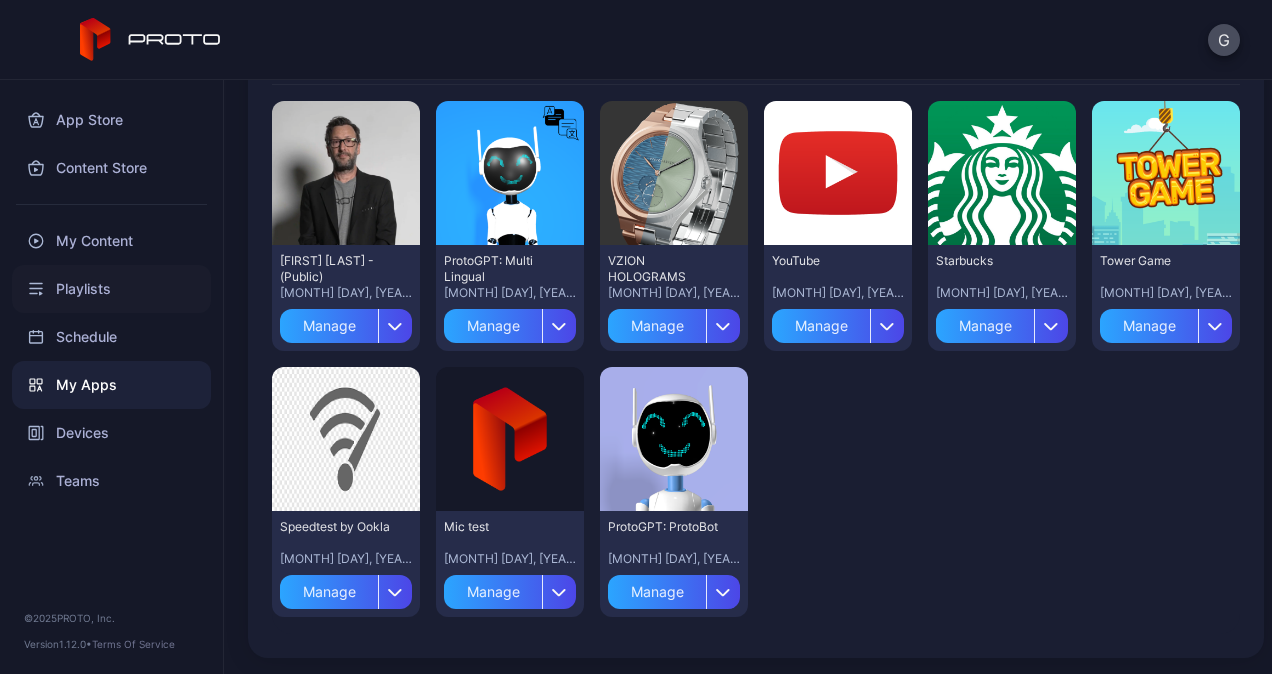click on "Playlists" at bounding box center [111, 289] 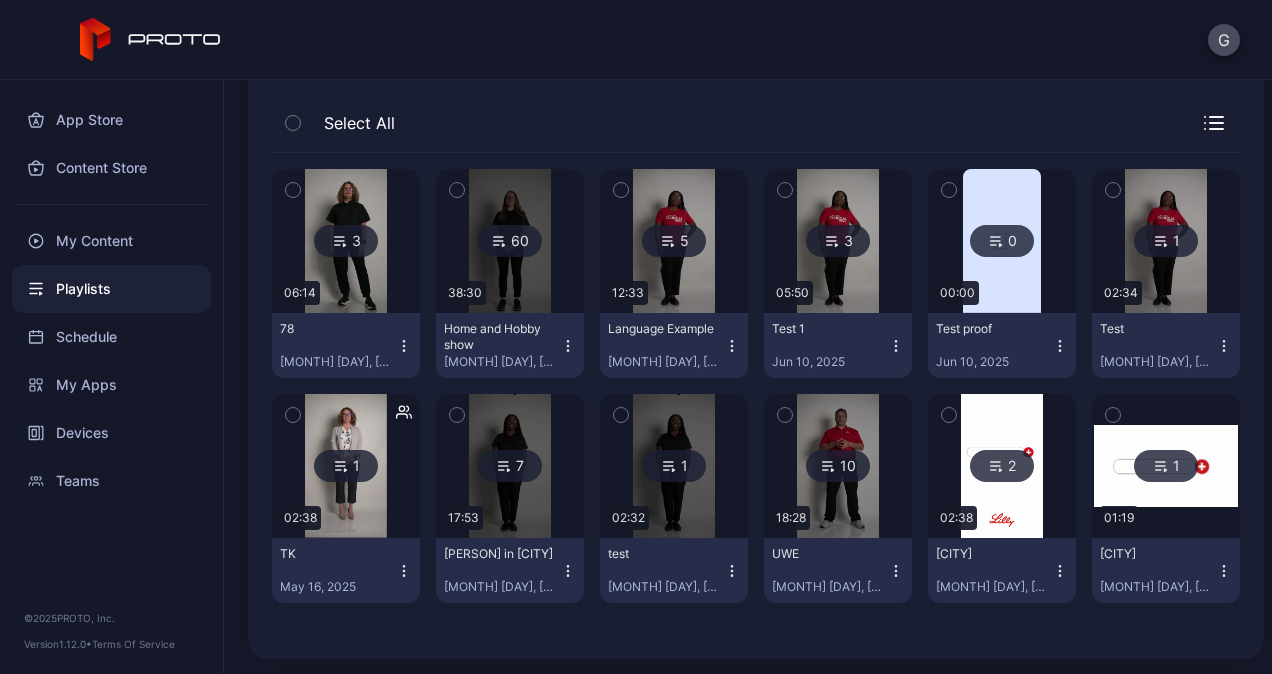 scroll, scrollTop: 0, scrollLeft: 0, axis: both 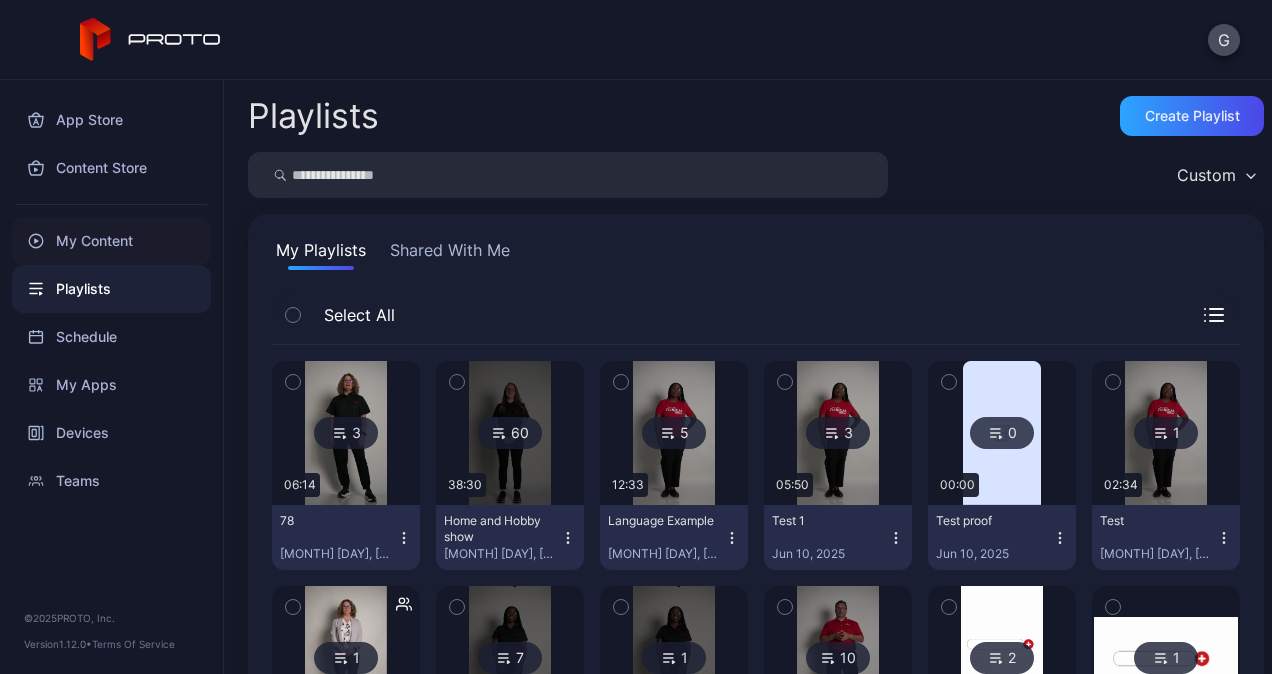 click on "My Content" at bounding box center (111, 241) 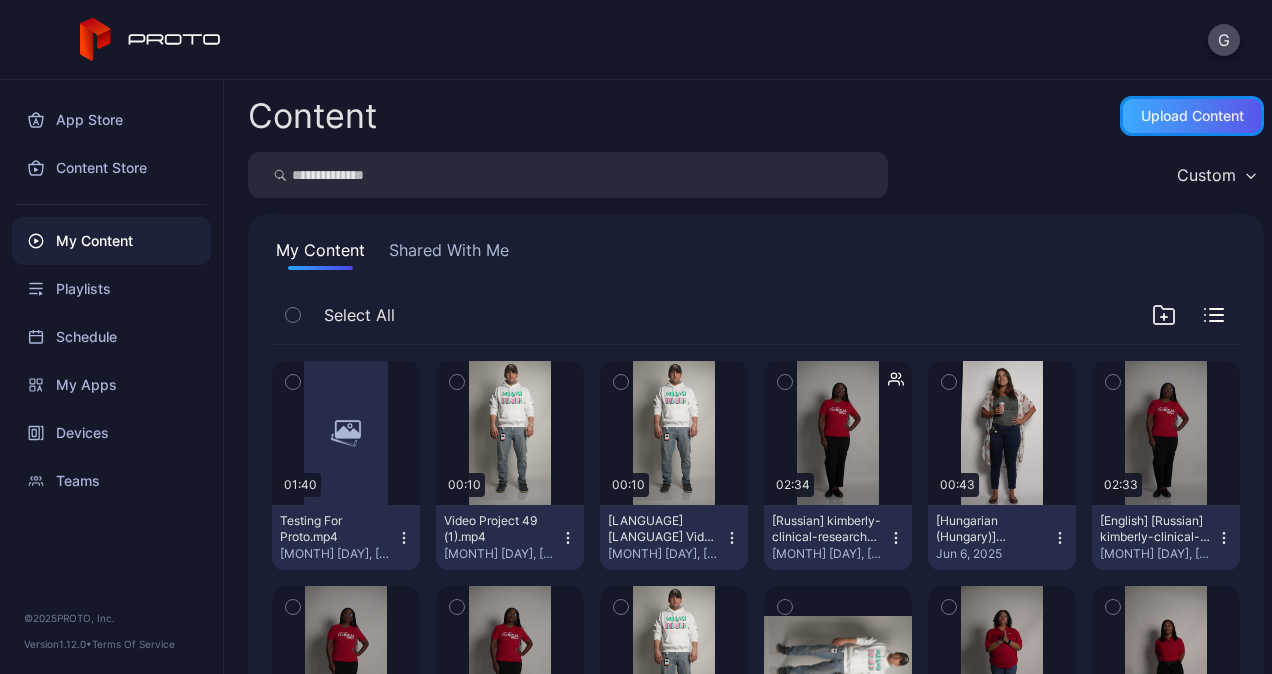 click on "Upload Content" at bounding box center [1192, 116] 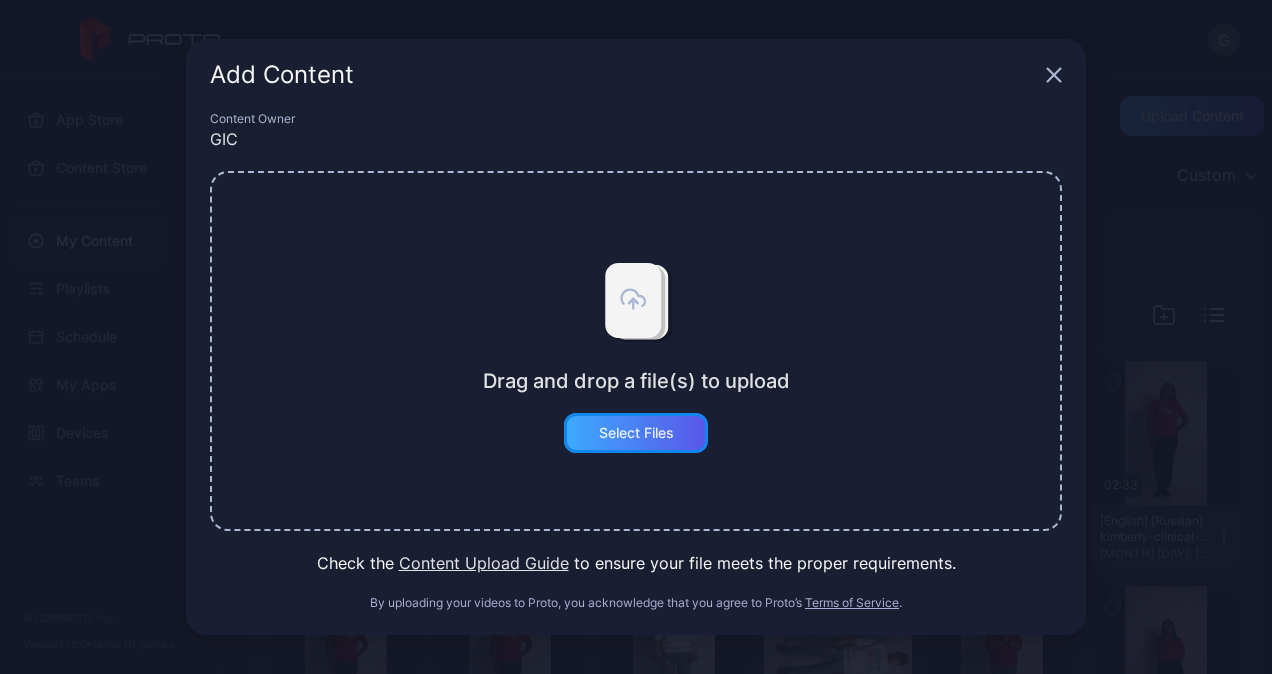 click on "Select Files" at bounding box center [636, 433] 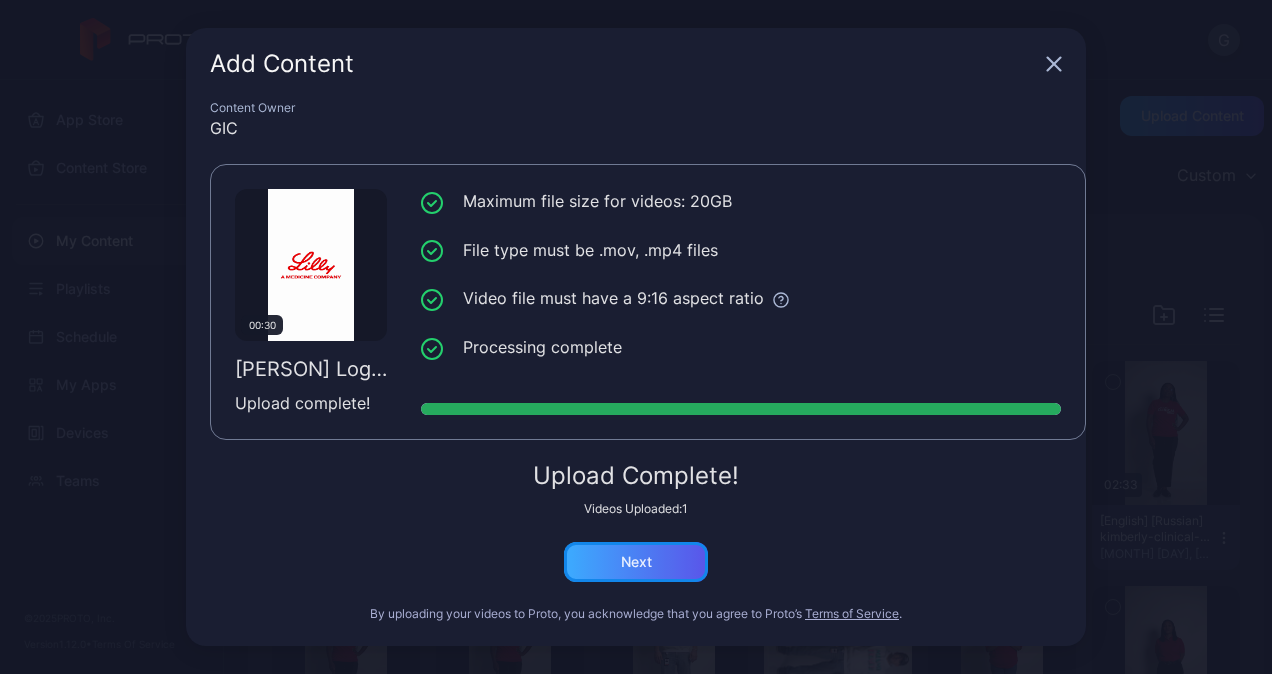 click on "Next" at bounding box center [636, 562] 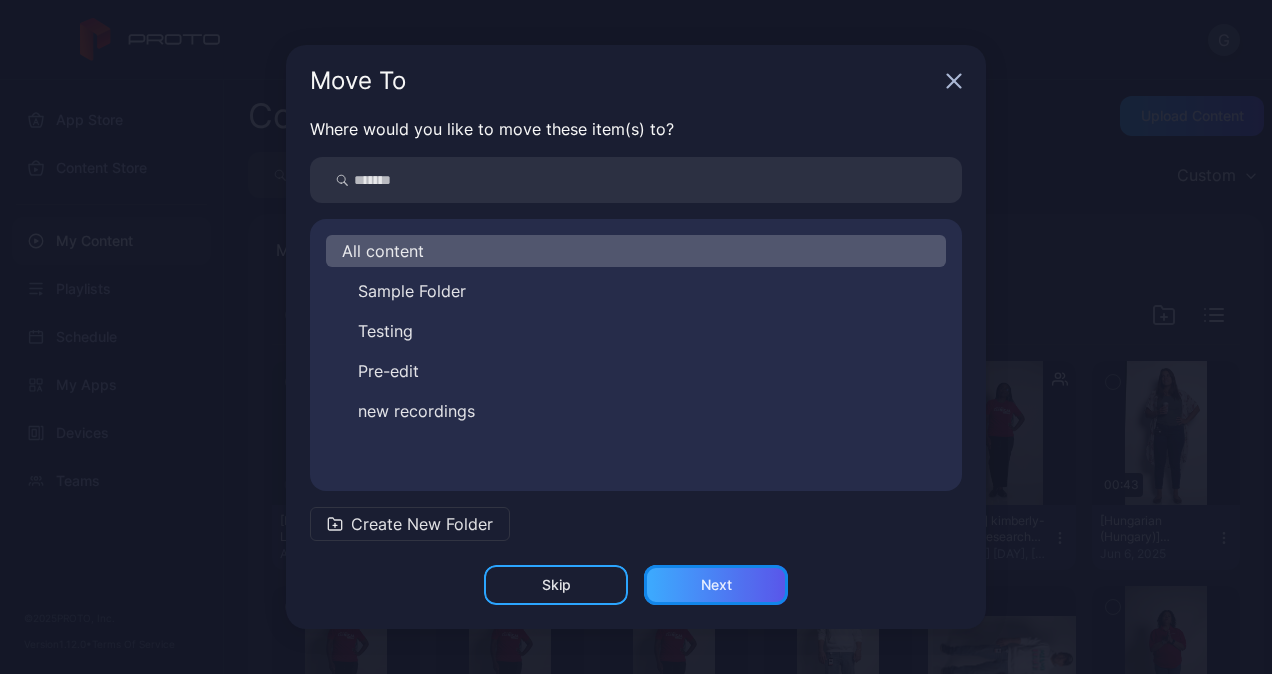 click on "Next" at bounding box center [716, 585] 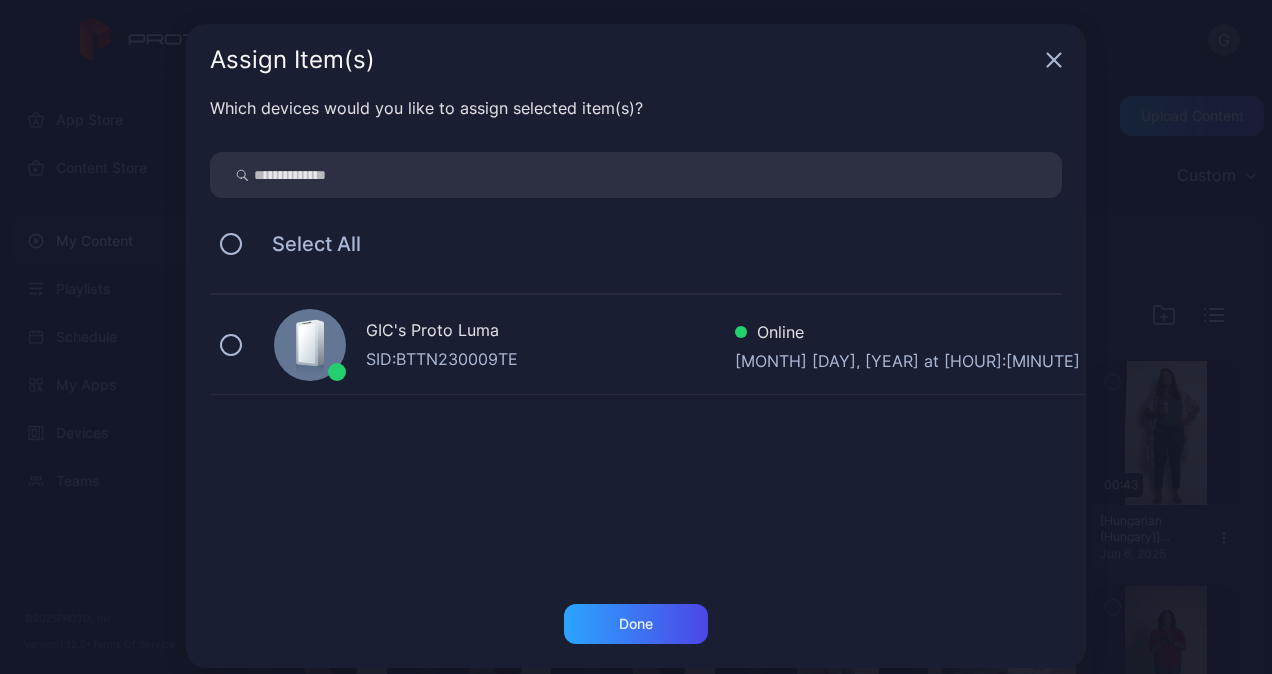 click on "GIC's Proto Luma" at bounding box center [550, 332] 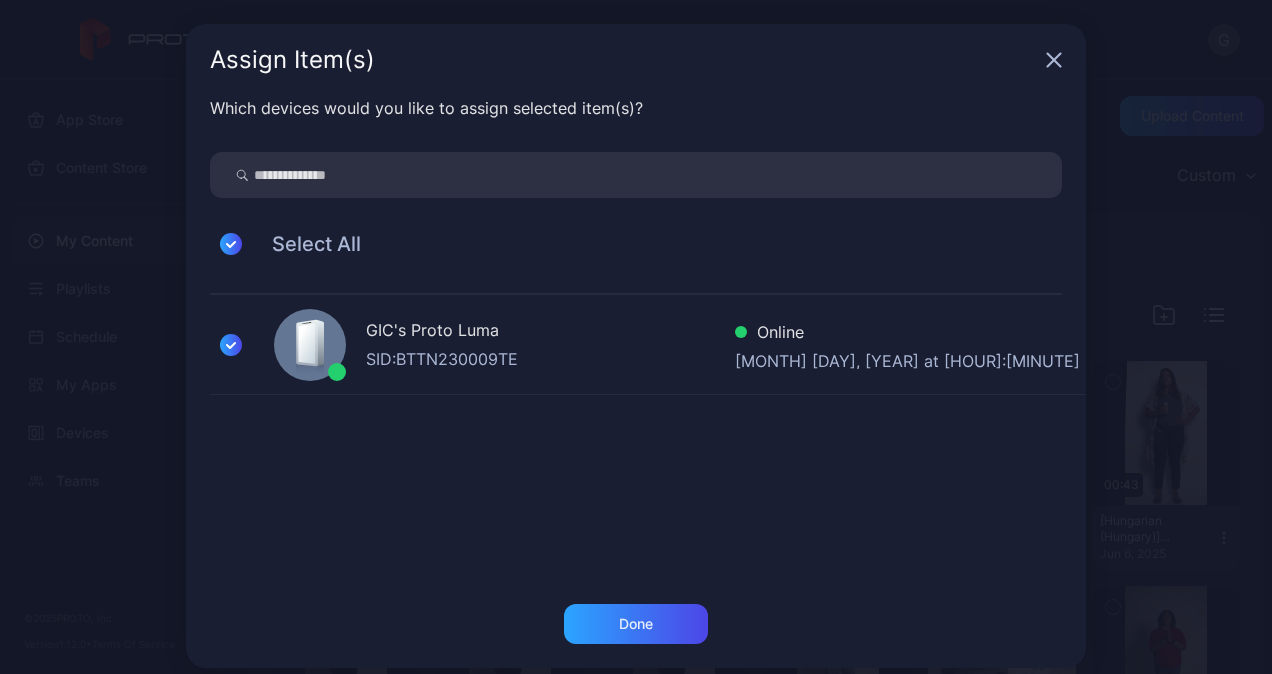 click on "Which devices would you like to assign selected item(s)? Select All GIC's Proto Luma SID: BTTN230009TE Online [MONTH] [DAY], [YEAR] at [HOUR]:[MINUTE] [AM/PM]" at bounding box center [636, 350] 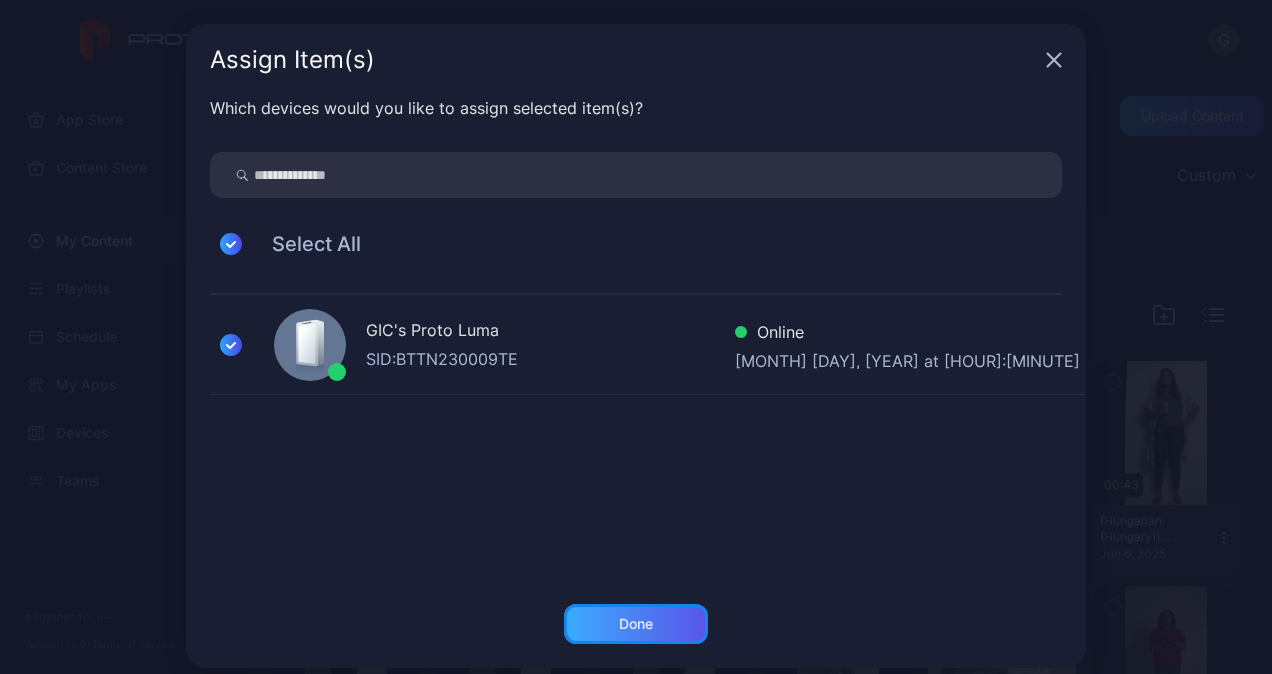 click on "Done" at bounding box center (636, 624) 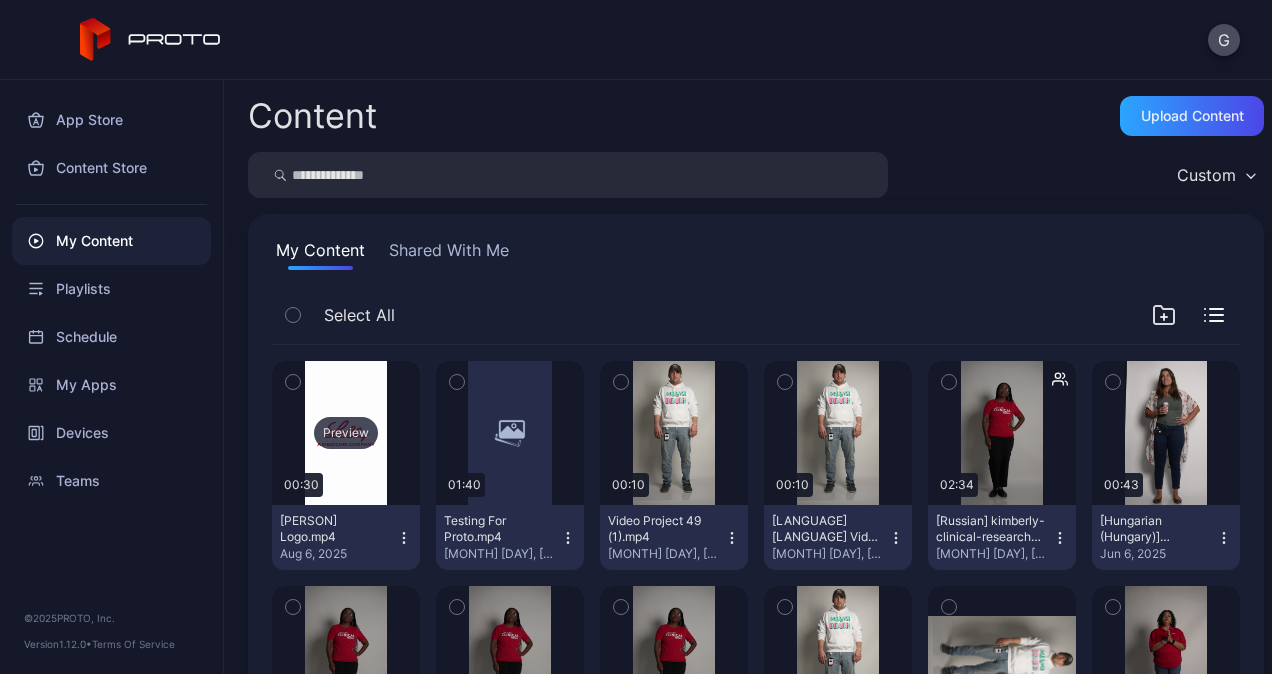 click on "Preview" at bounding box center (346, 433) 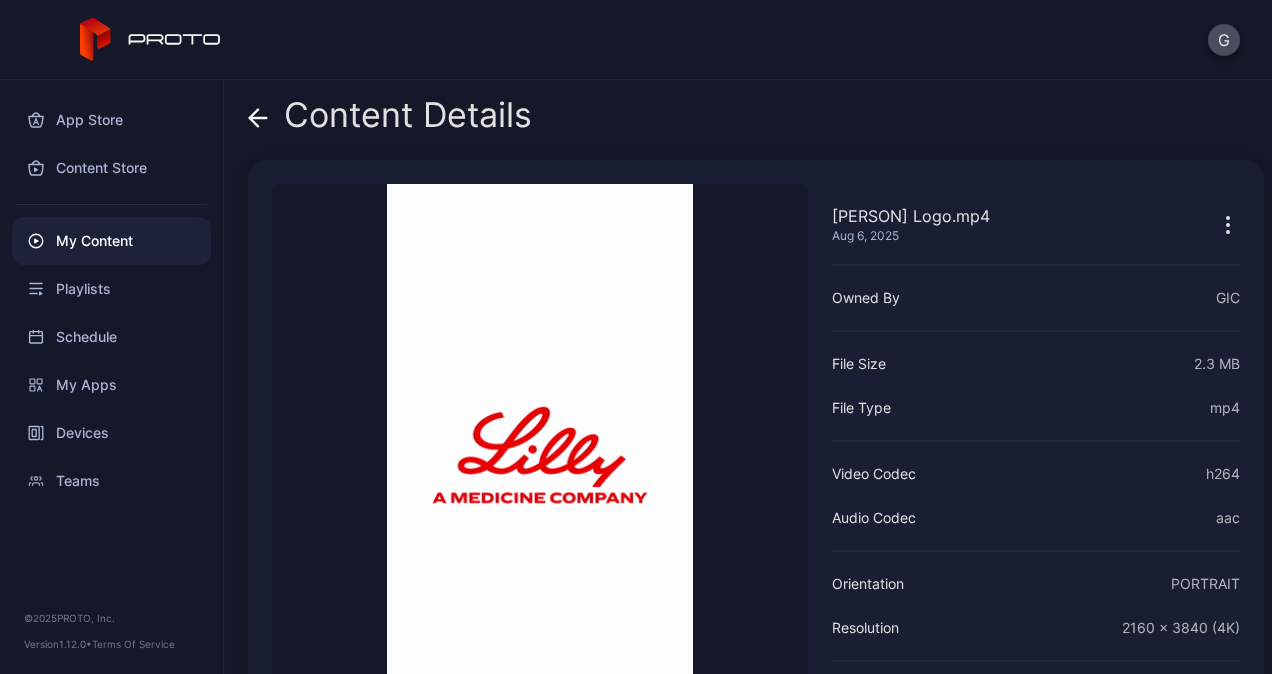 scroll, scrollTop: 152, scrollLeft: 0, axis: vertical 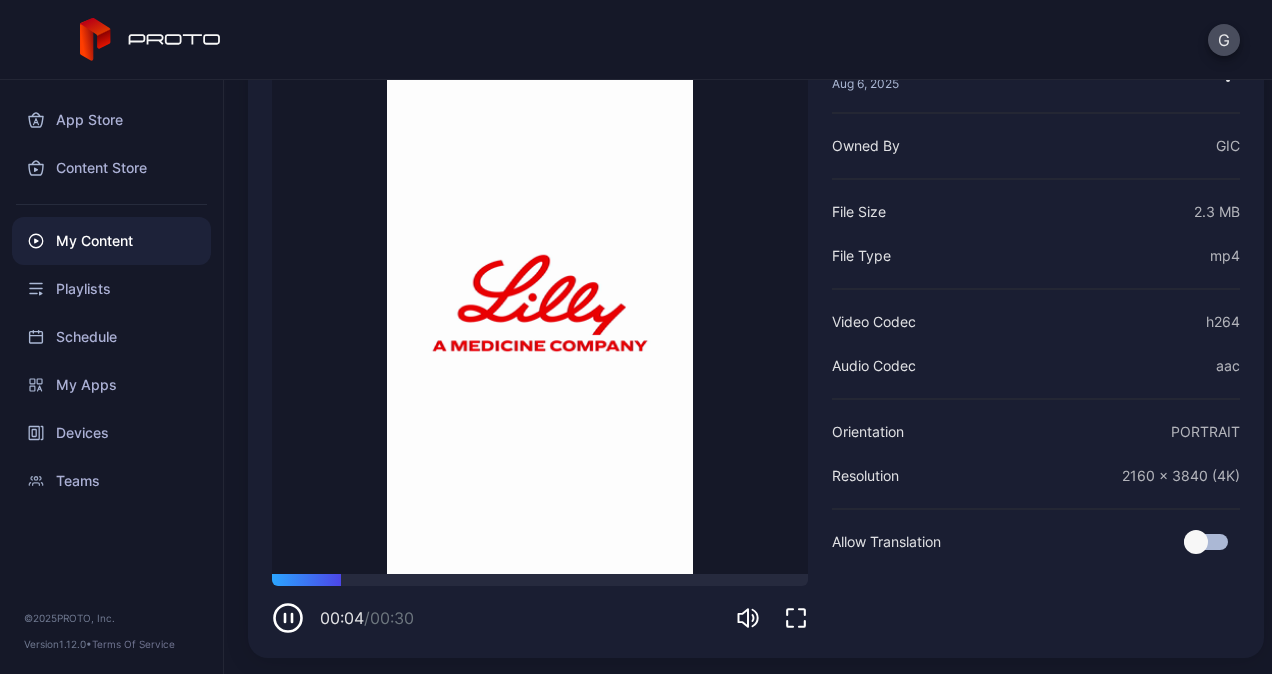 click 